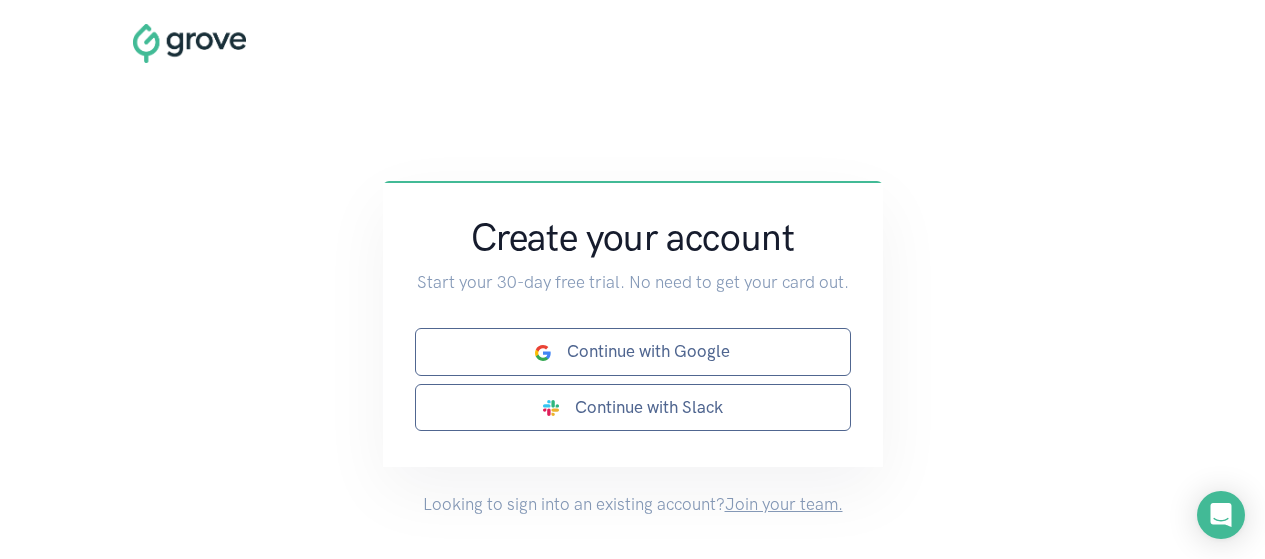 scroll, scrollTop: 0, scrollLeft: 0, axis: both 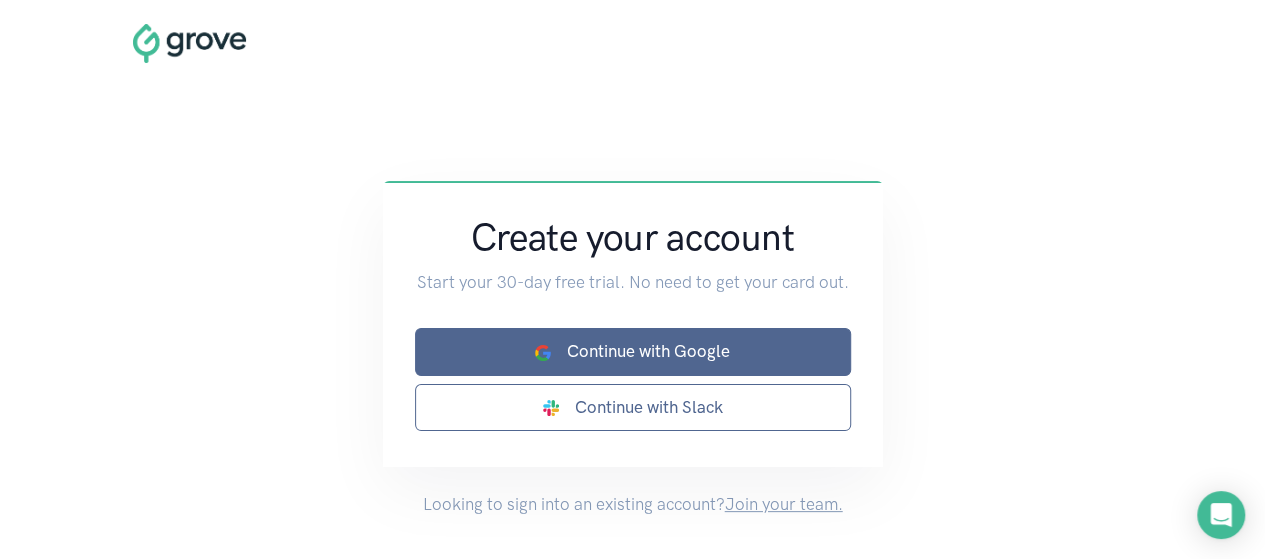 click on "Continue with Google" at bounding box center (633, 351) 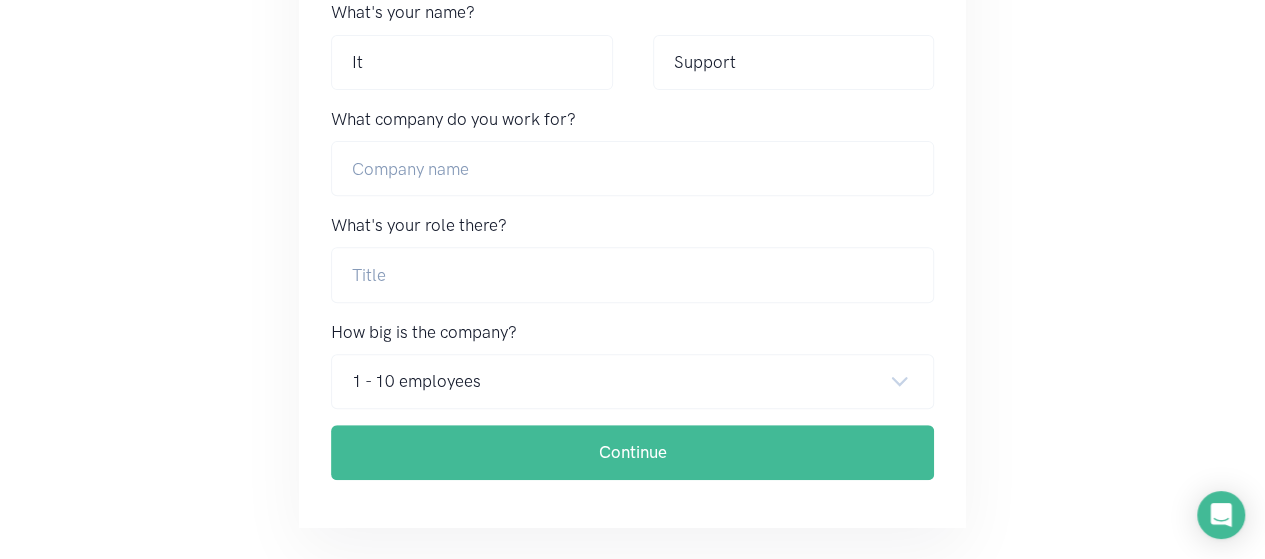 scroll, scrollTop: 393, scrollLeft: 0, axis: vertical 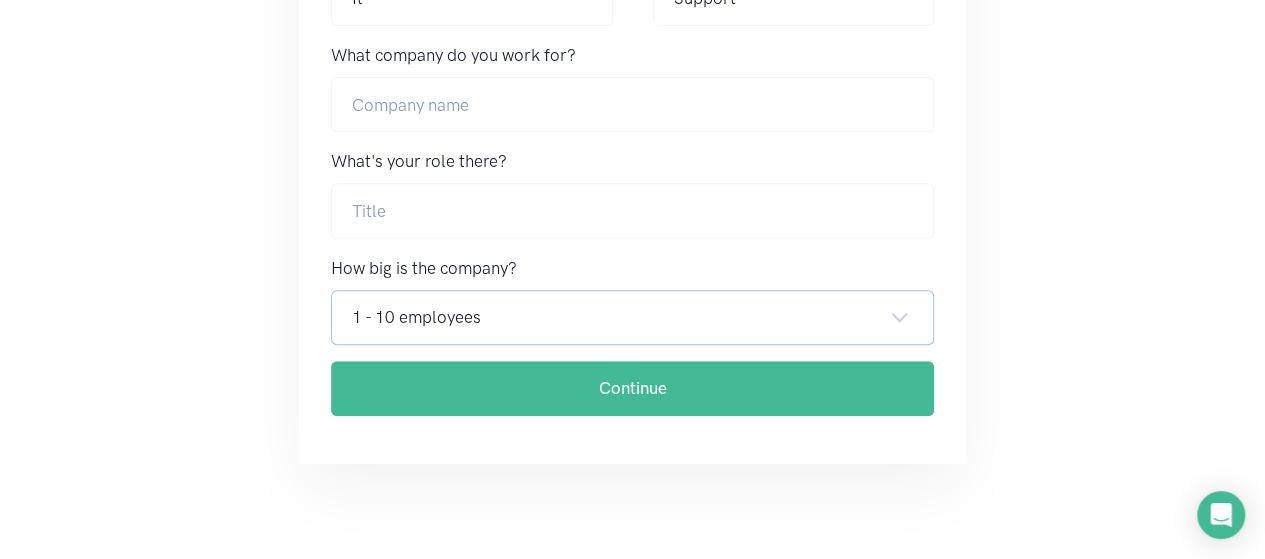 click on "1 - 10 employees
11 - 50 employees
51 - 200 employees
201 - 500 employees
500 - 1000 employees
1000 - 5000 employees
5000+ employees" at bounding box center (632, 317) 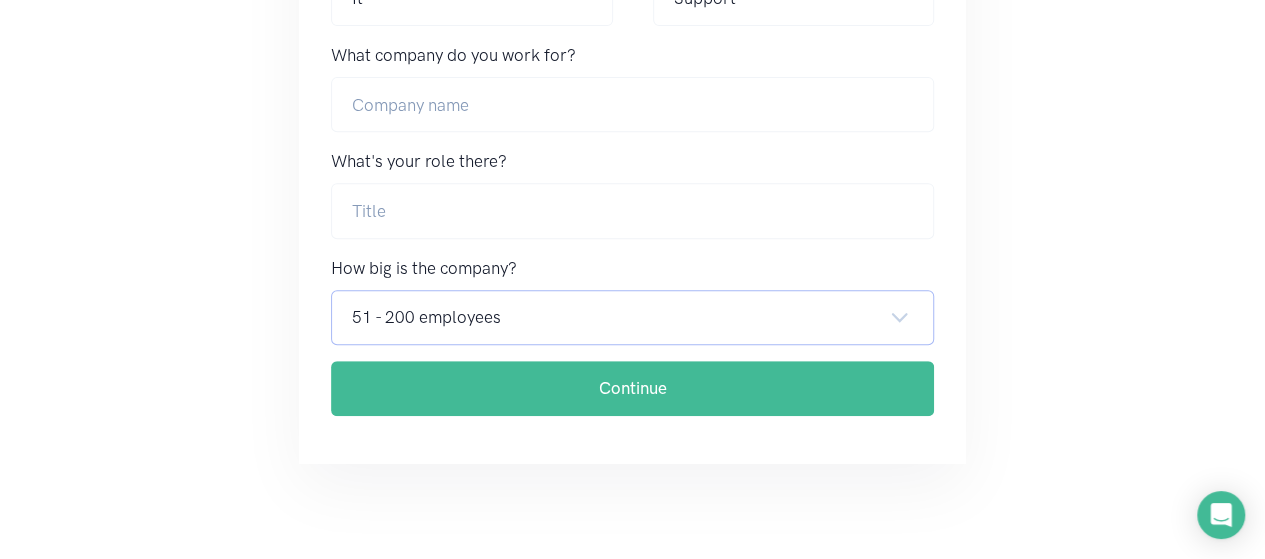 click on "1 - 10 employees
11 - 50 employees
51 - 200 employees
201 - 500 employees
500 - 1000 employees
1000 - 5000 employees
5000+ employees" at bounding box center (632, 317) 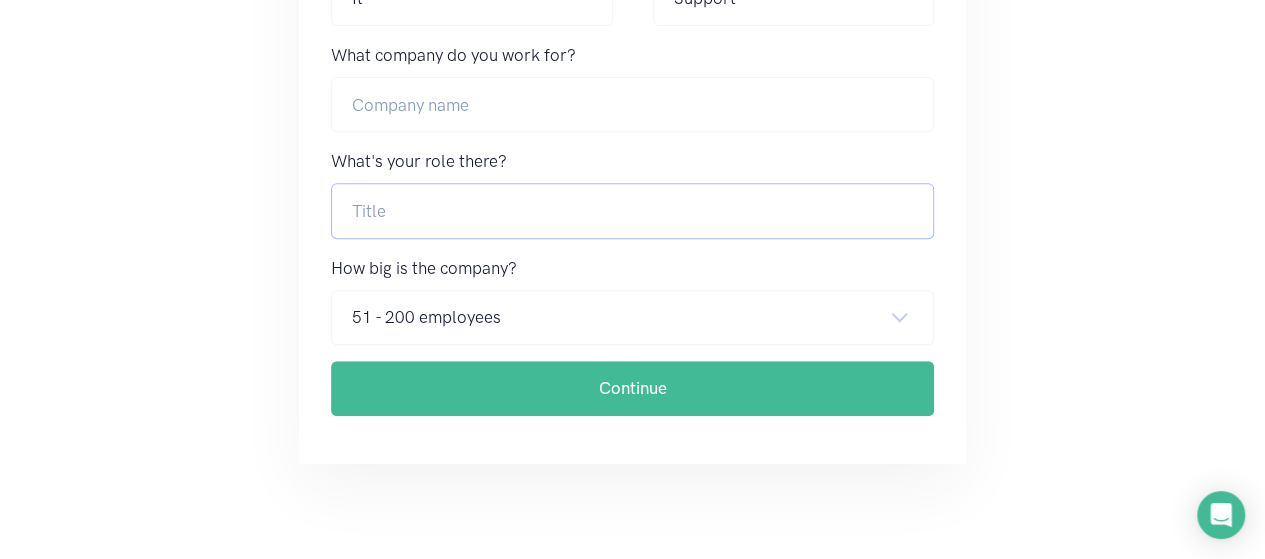 click on "What's your role there?" at bounding box center [632, 210] 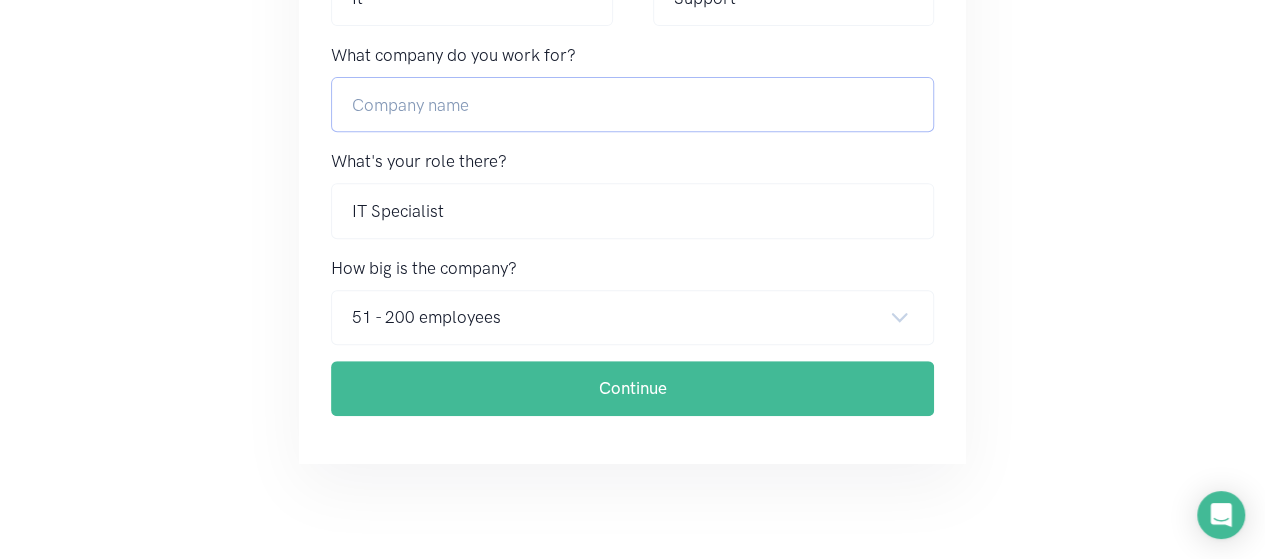 click on "What company do you work for?" at bounding box center (632, 104) 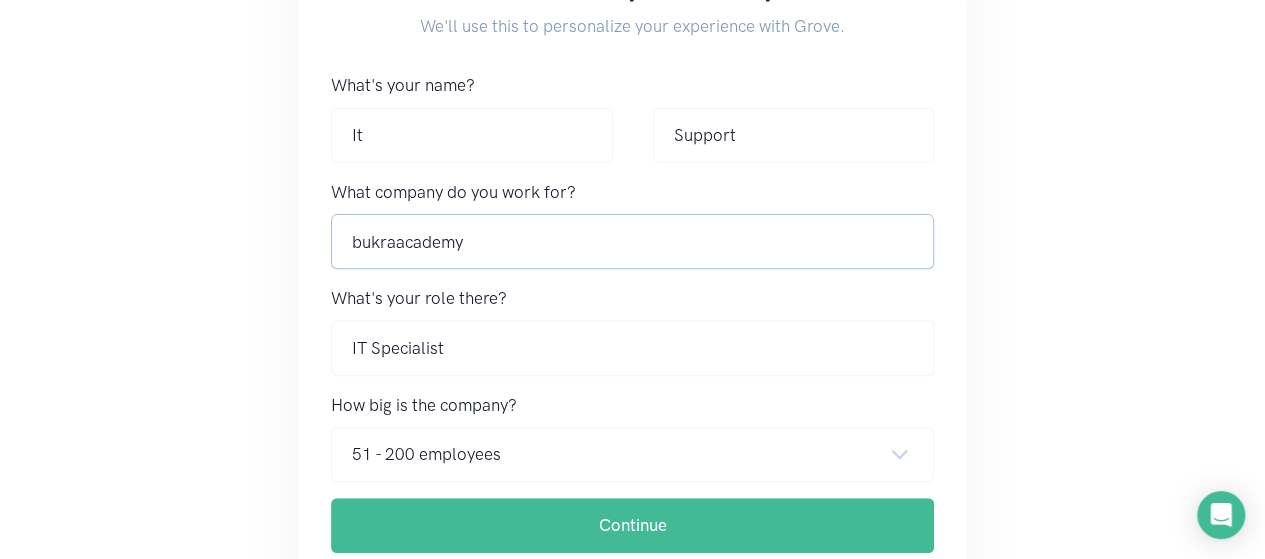 scroll, scrollTop: 293, scrollLeft: 0, axis: vertical 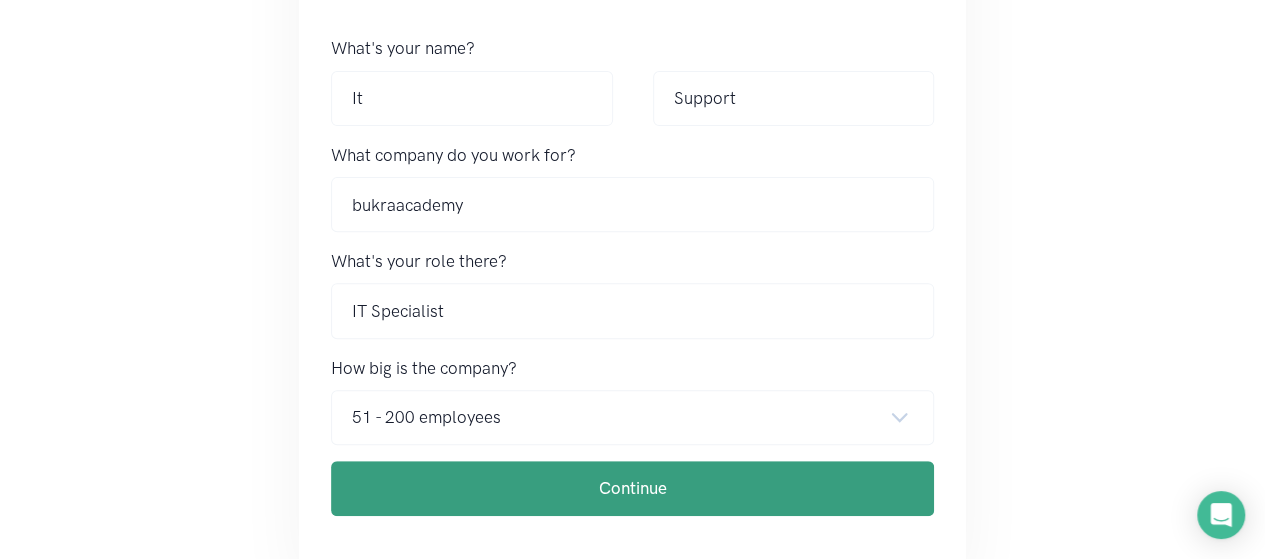 click on "Continue" at bounding box center (632, 488) 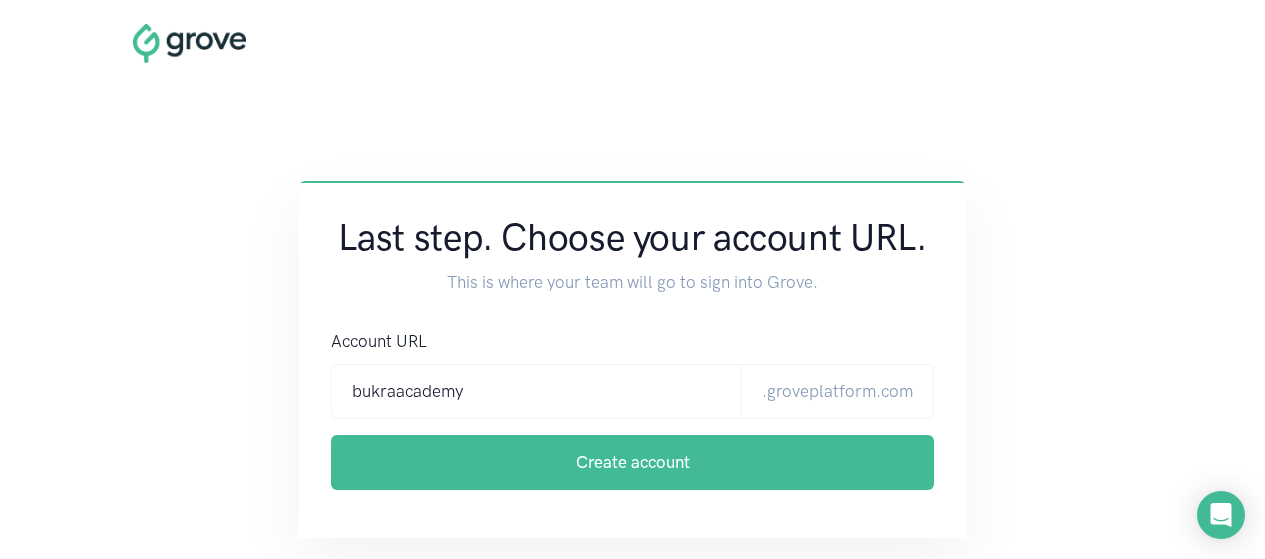 scroll, scrollTop: 0, scrollLeft: 0, axis: both 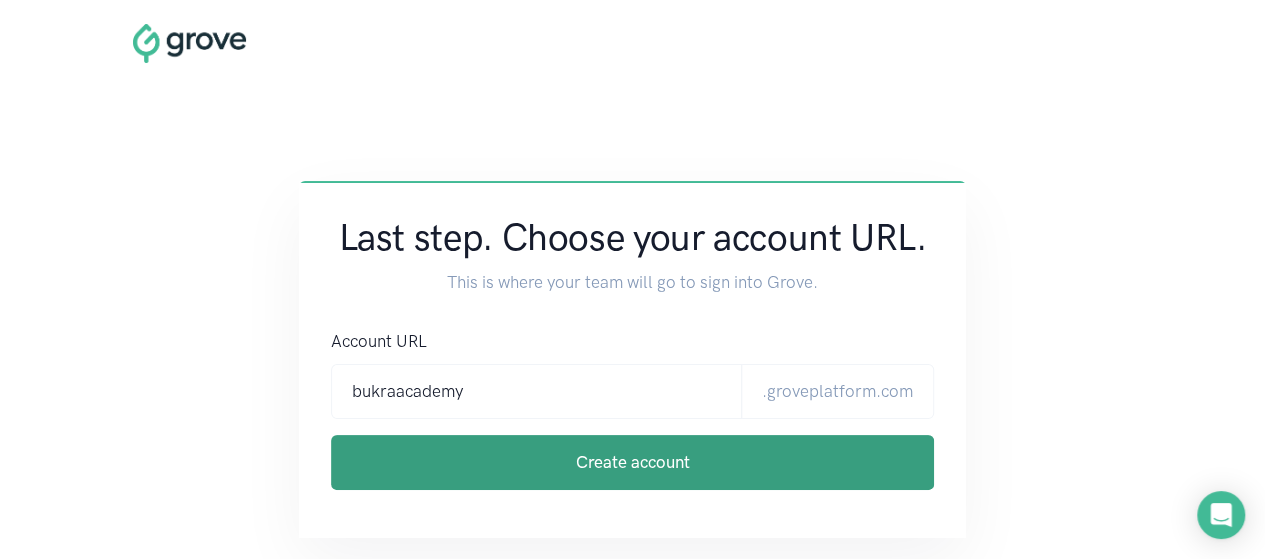 click on "Create account" at bounding box center (632, 462) 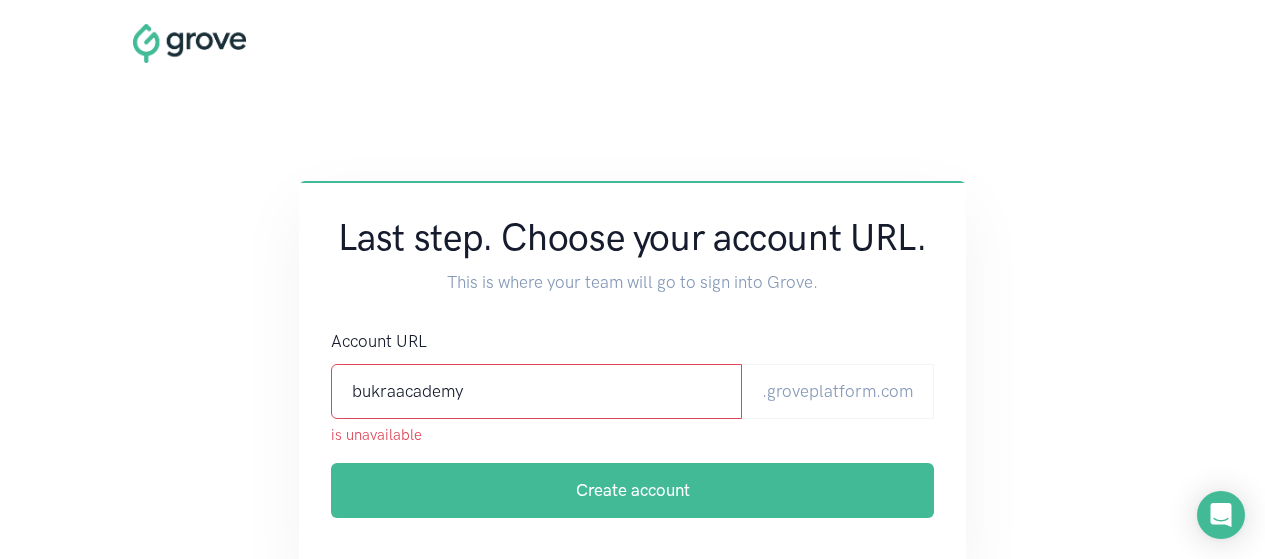 scroll, scrollTop: 0, scrollLeft: 0, axis: both 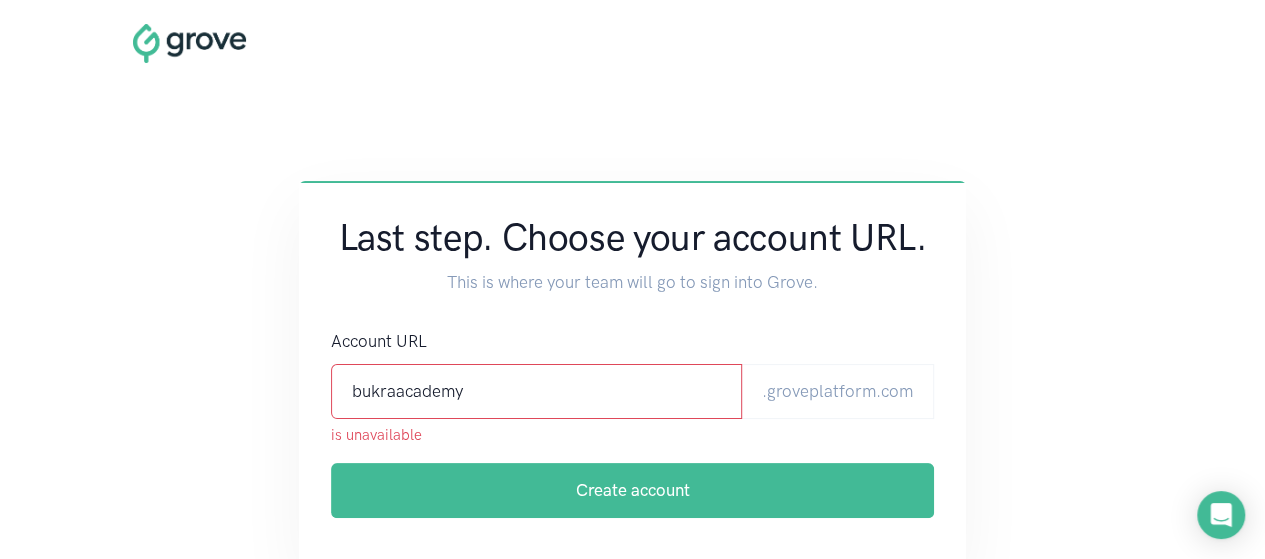 click on "bukraacademy" at bounding box center (536, 391) 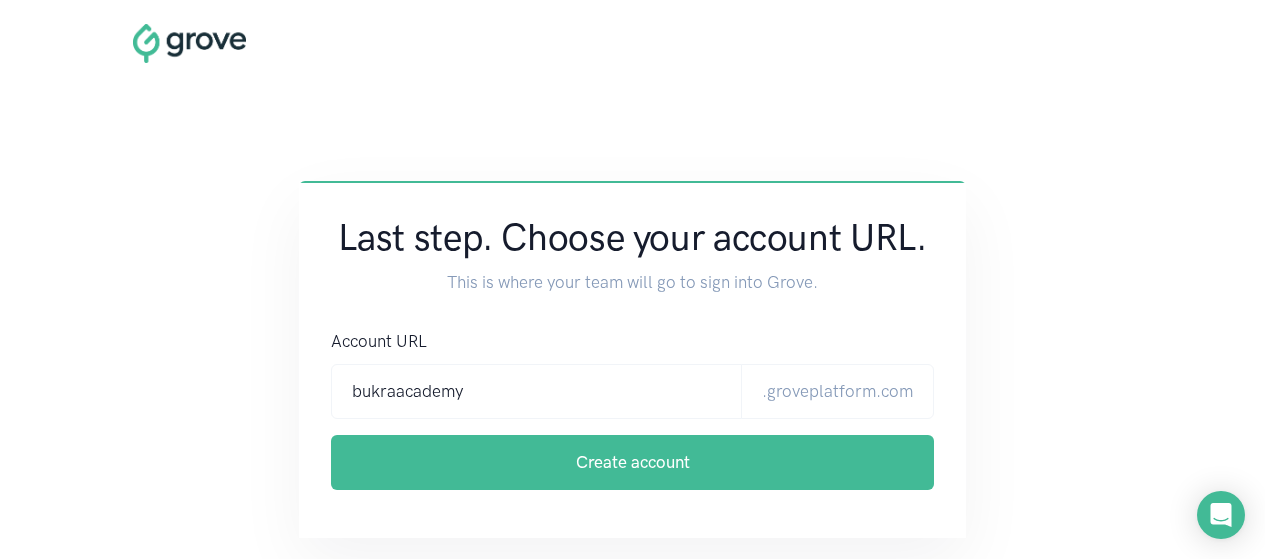 scroll, scrollTop: 0, scrollLeft: 0, axis: both 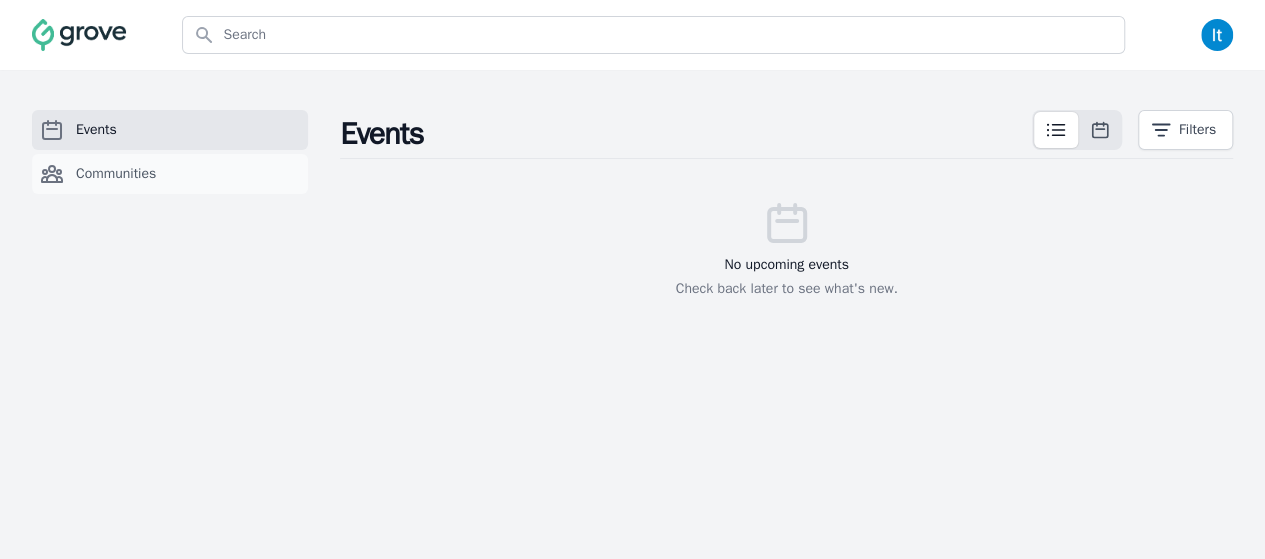 click on "Communities" at bounding box center (170, 174) 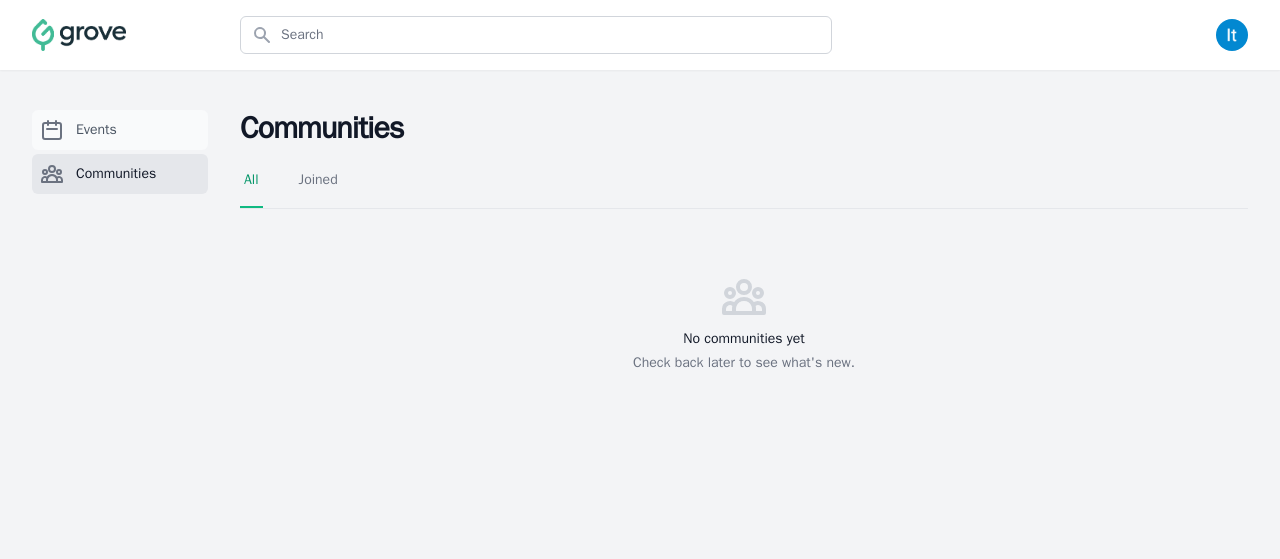 click on "Events" at bounding box center [120, 130] 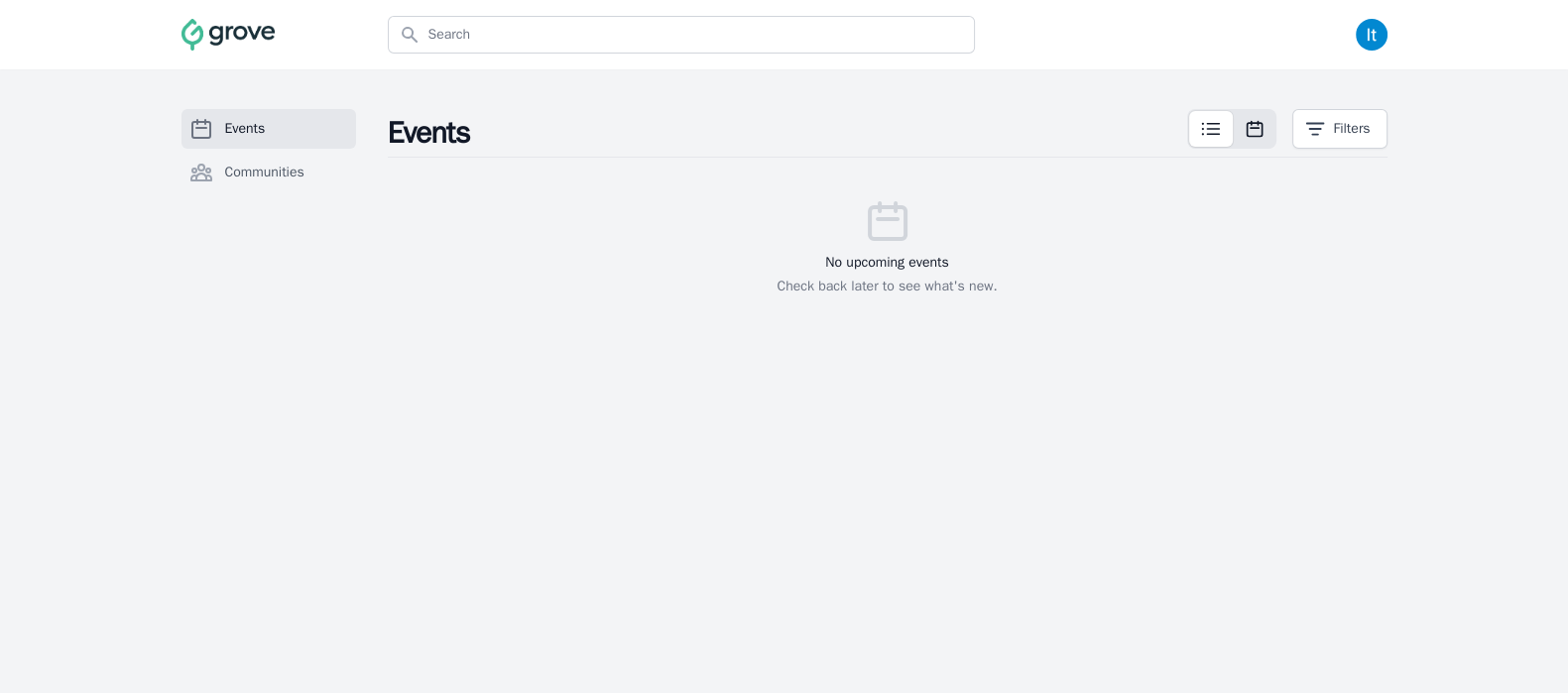 click 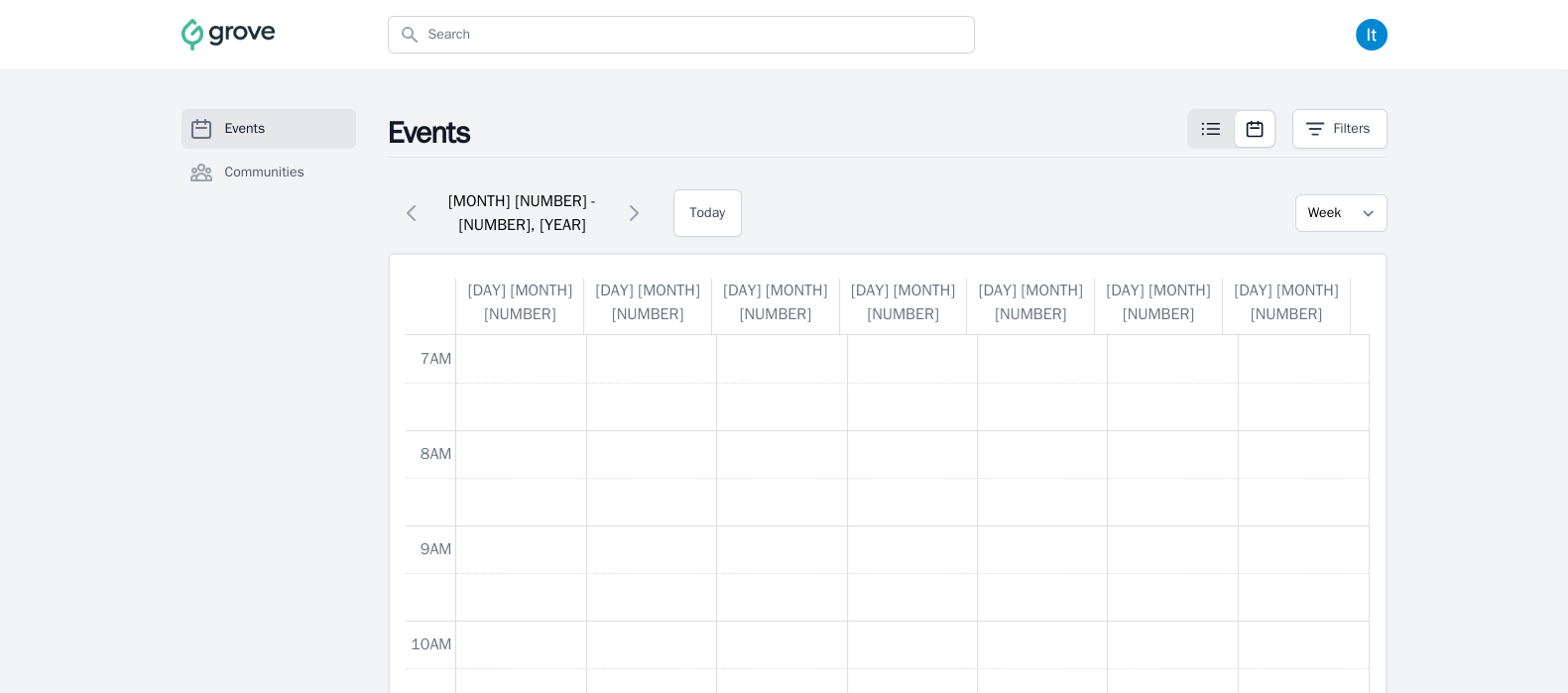 click 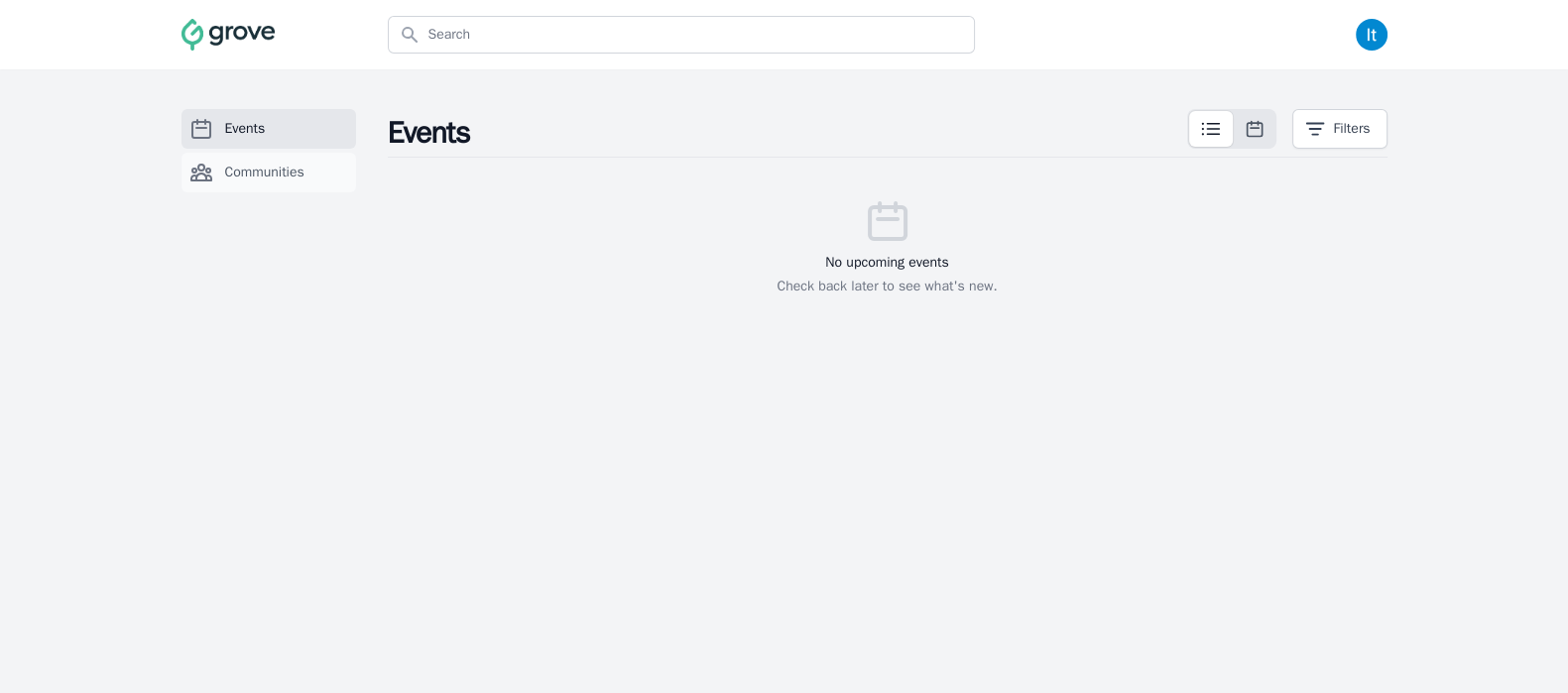 click on "Communities" at bounding box center [265, 173] 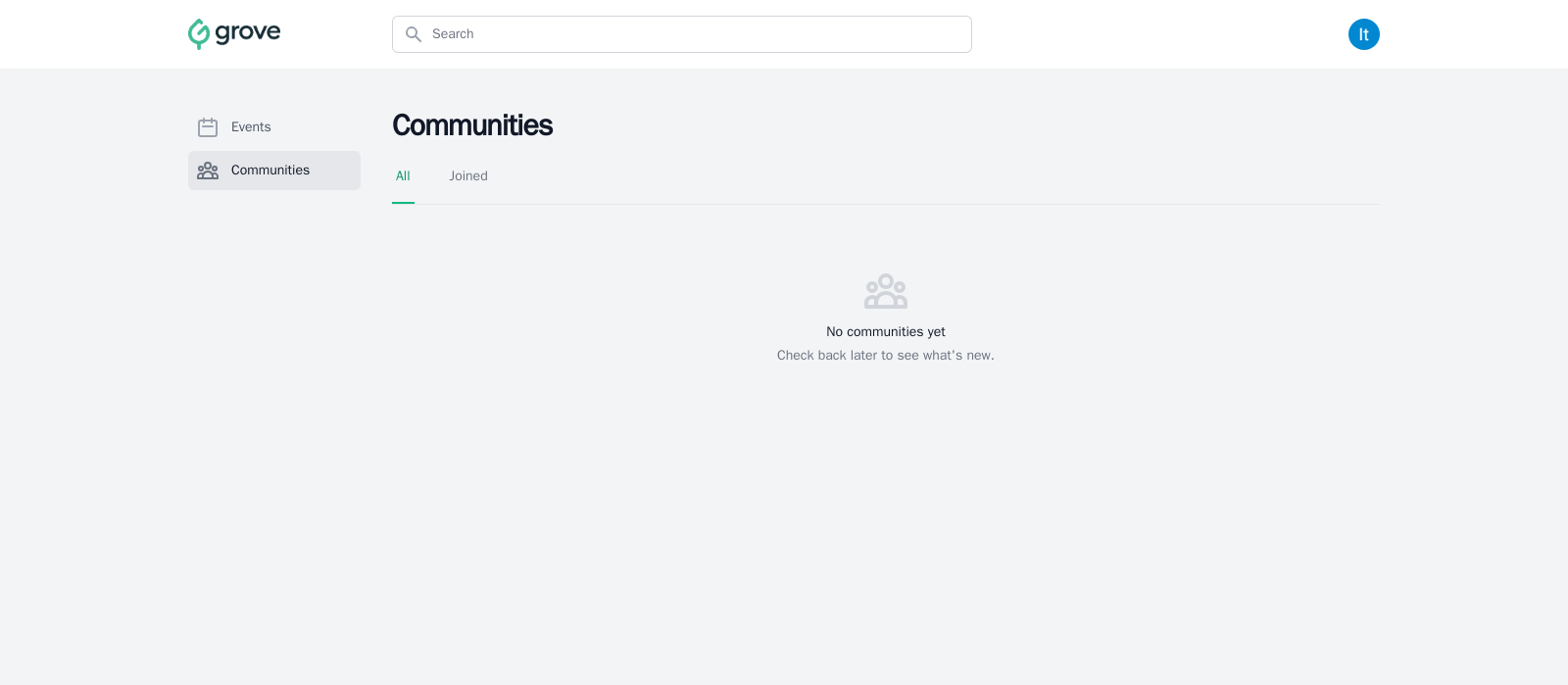 click at bounding box center (234, 34) 